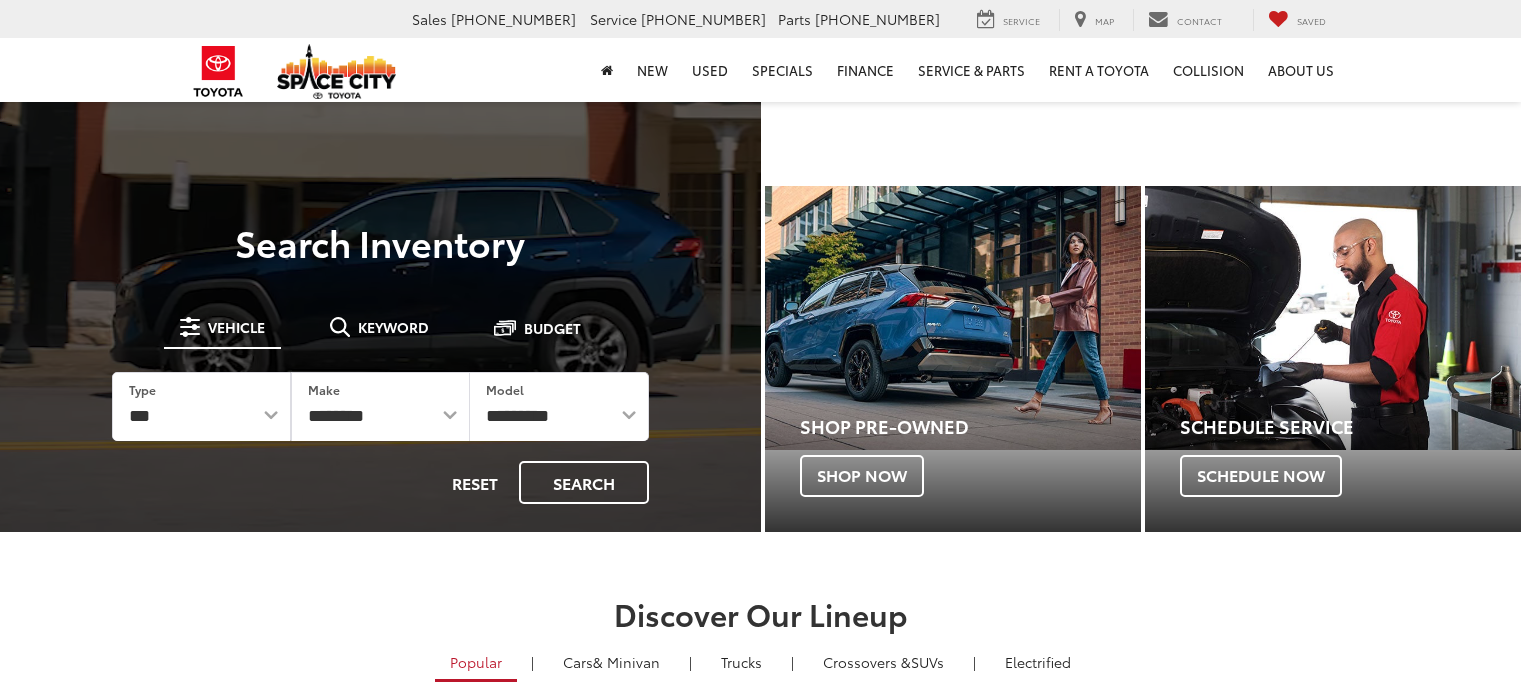 scroll, scrollTop: 0, scrollLeft: 0, axis: both 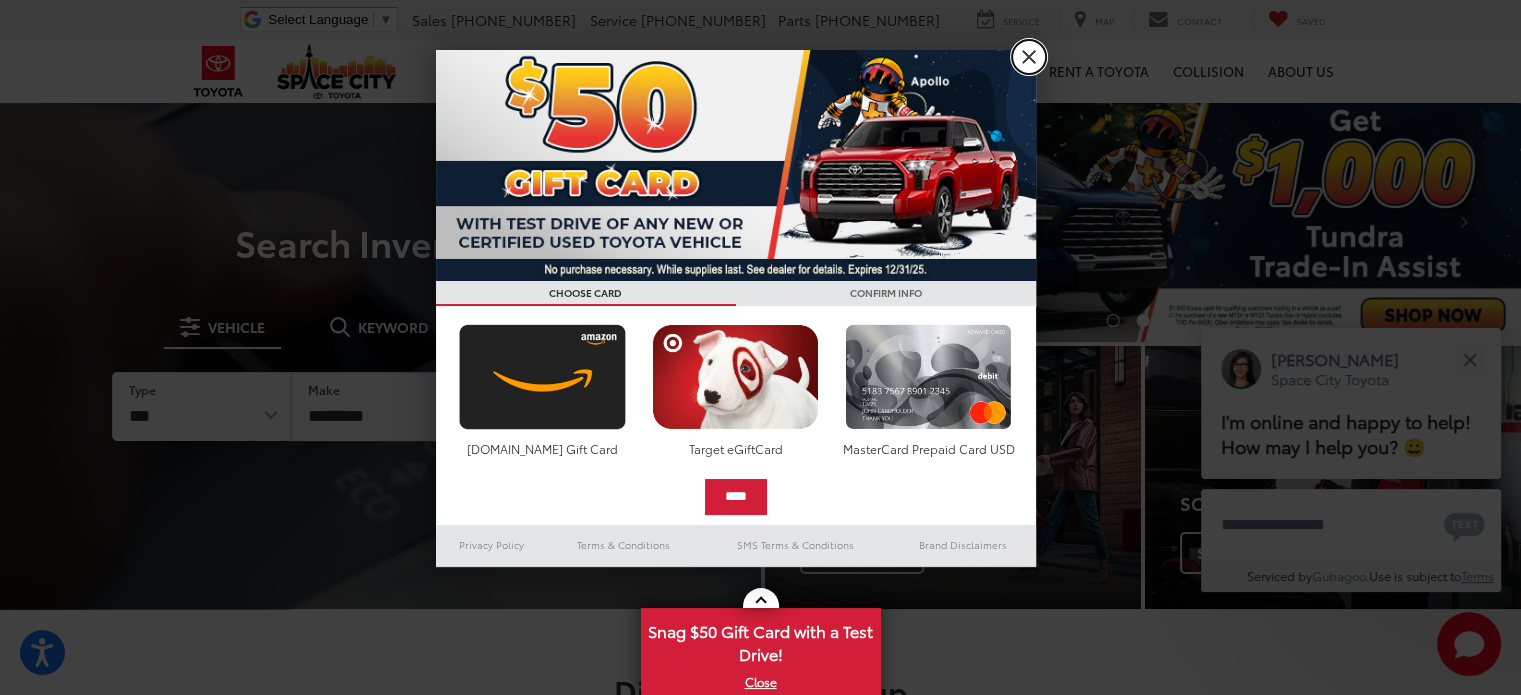 click on "X" at bounding box center (1029, 57) 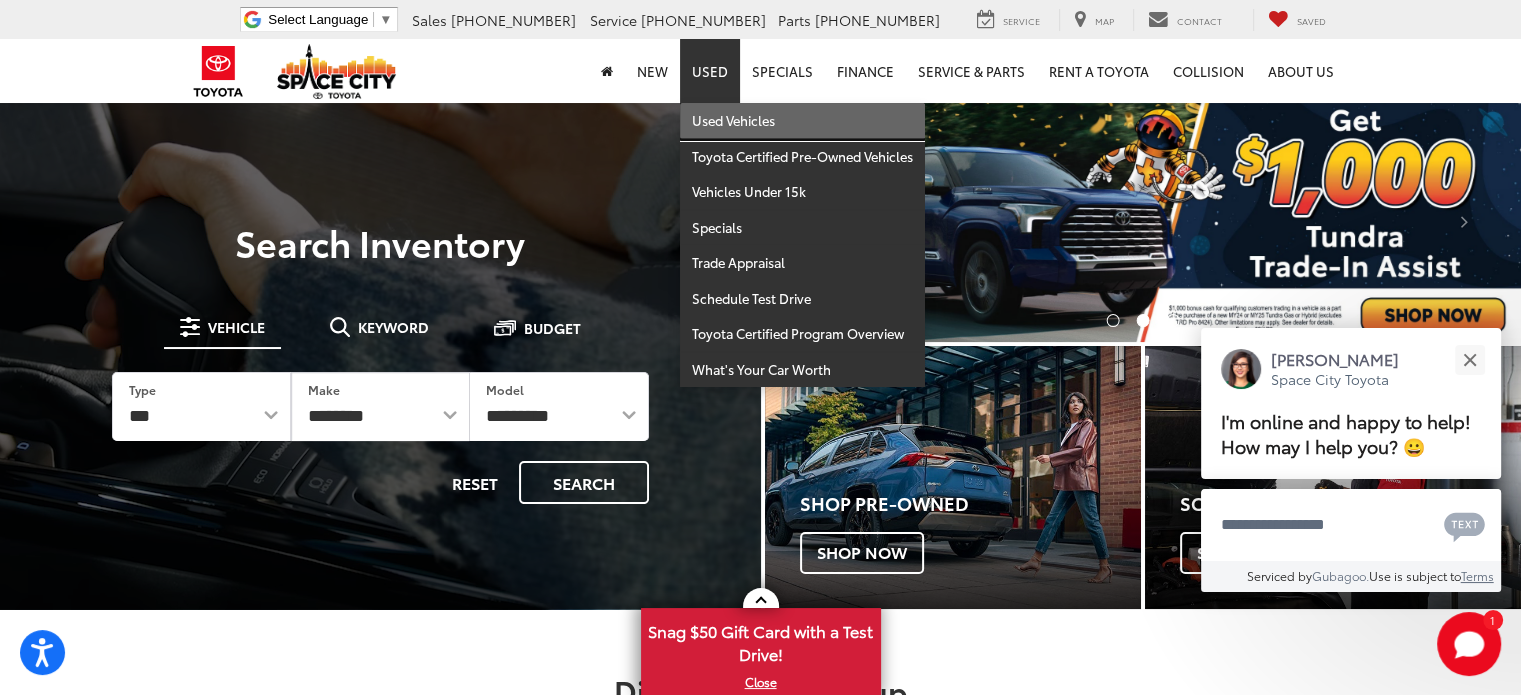 click on "Used Vehicles" at bounding box center [802, 121] 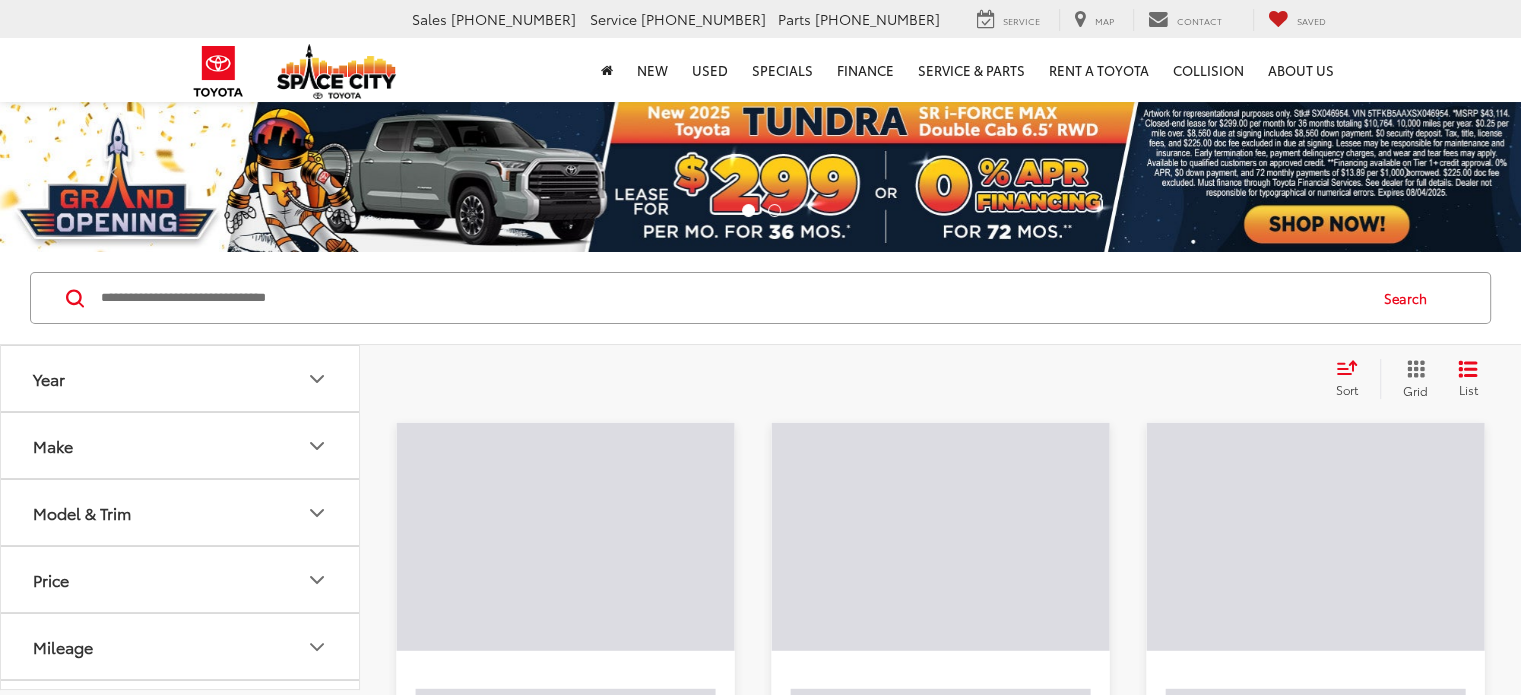 scroll, scrollTop: 144, scrollLeft: 0, axis: vertical 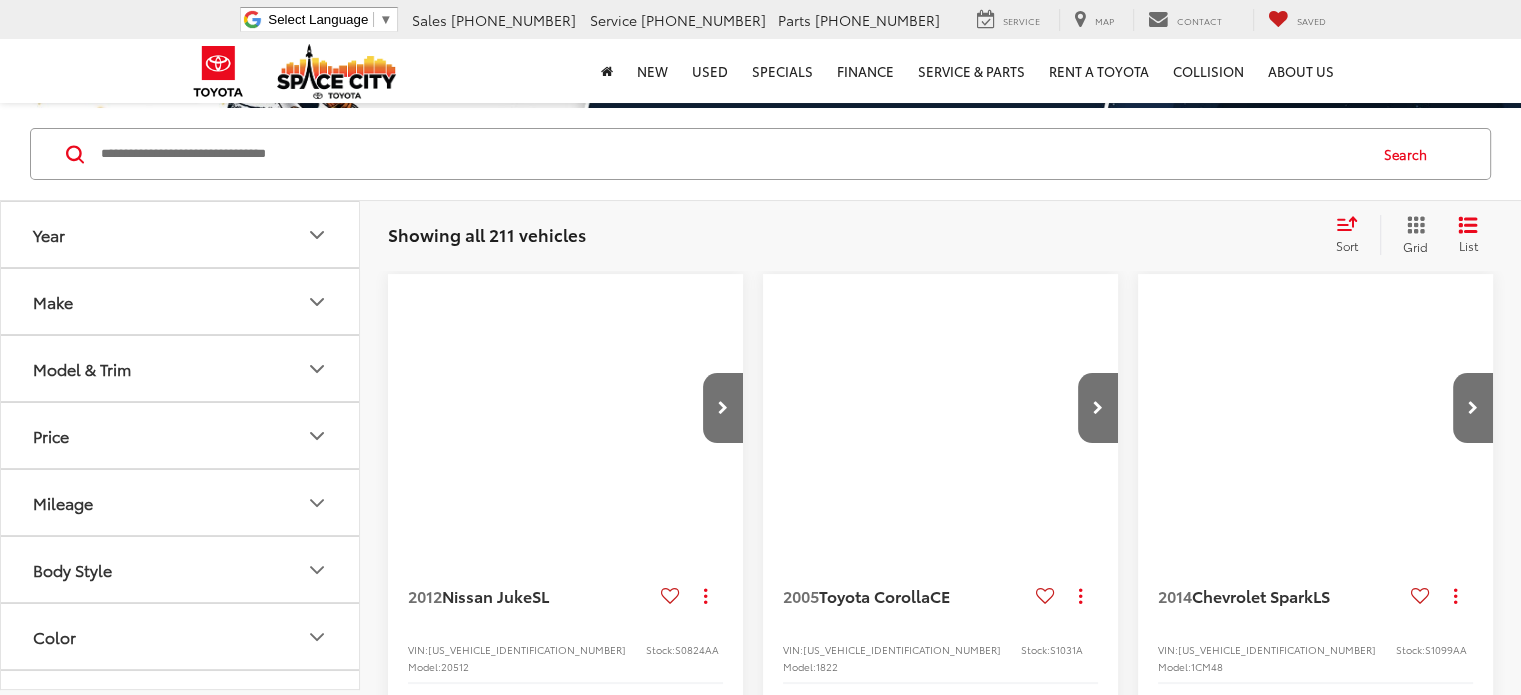 click on "Make" at bounding box center (181, 301) 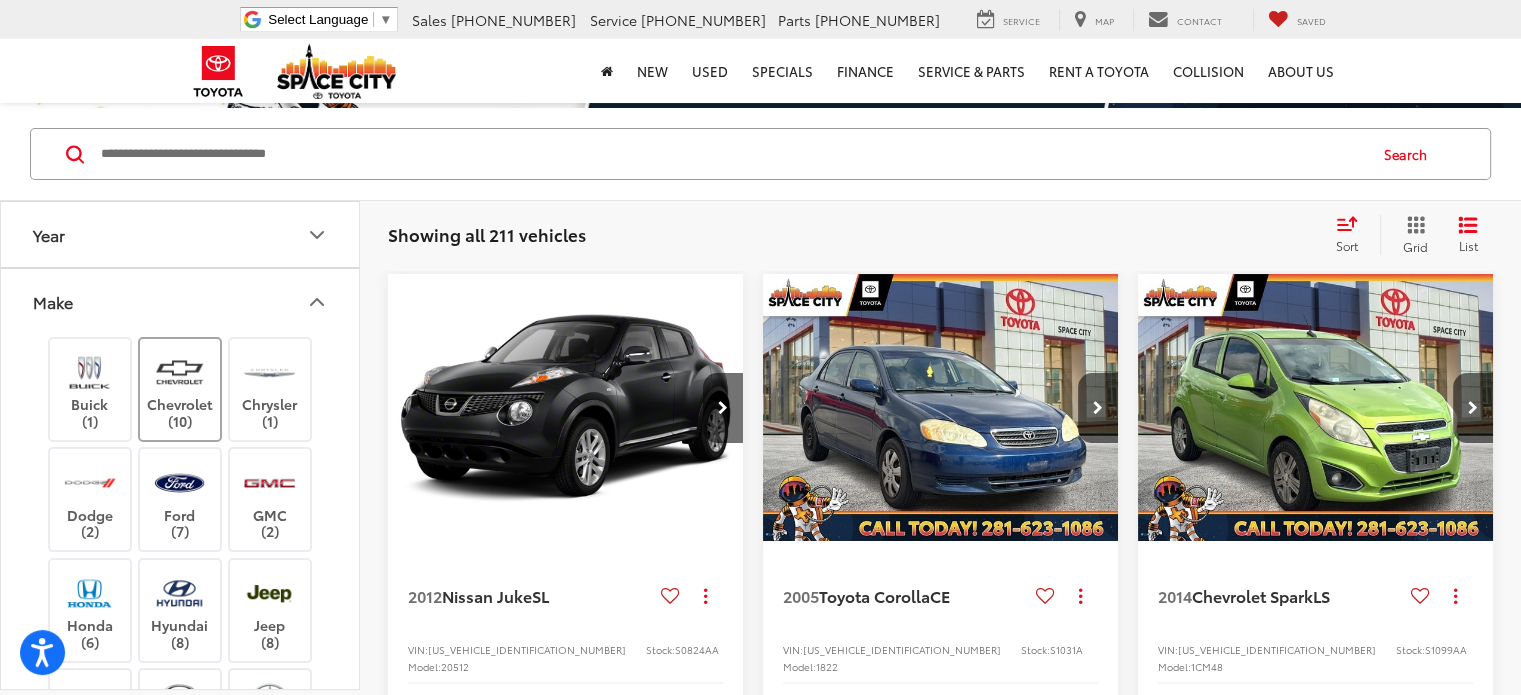 scroll, scrollTop: 0, scrollLeft: 0, axis: both 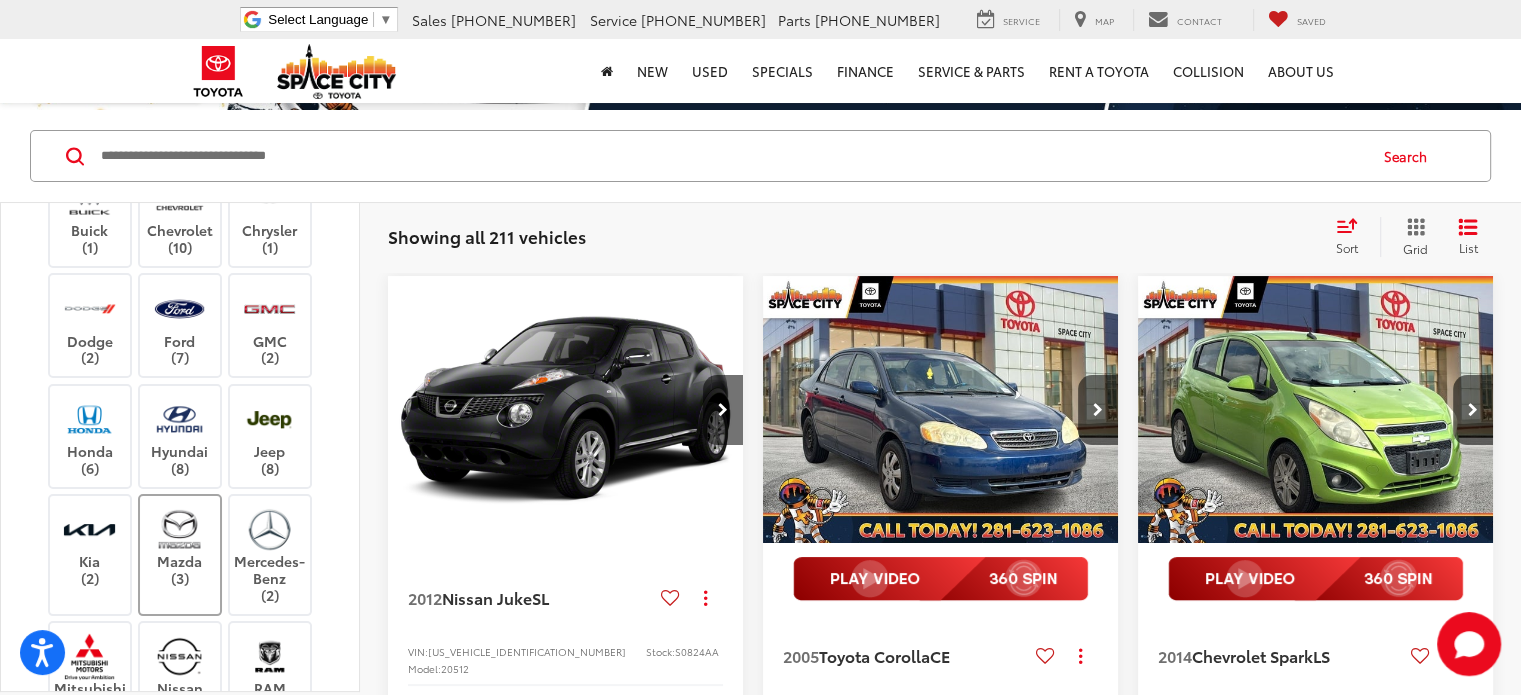 click at bounding box center (179, 529) 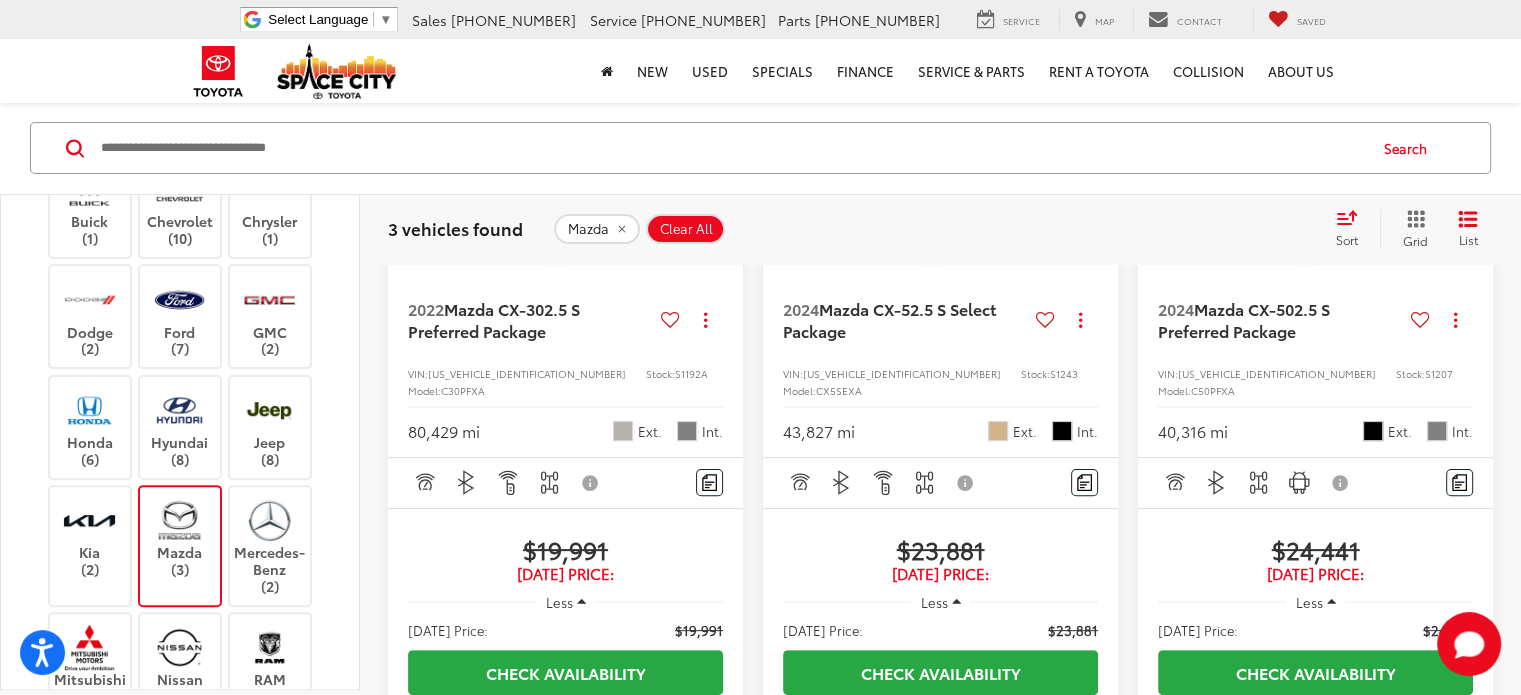 scroll, scrollTop: 479, scrollLeft: 0, axis: vertical 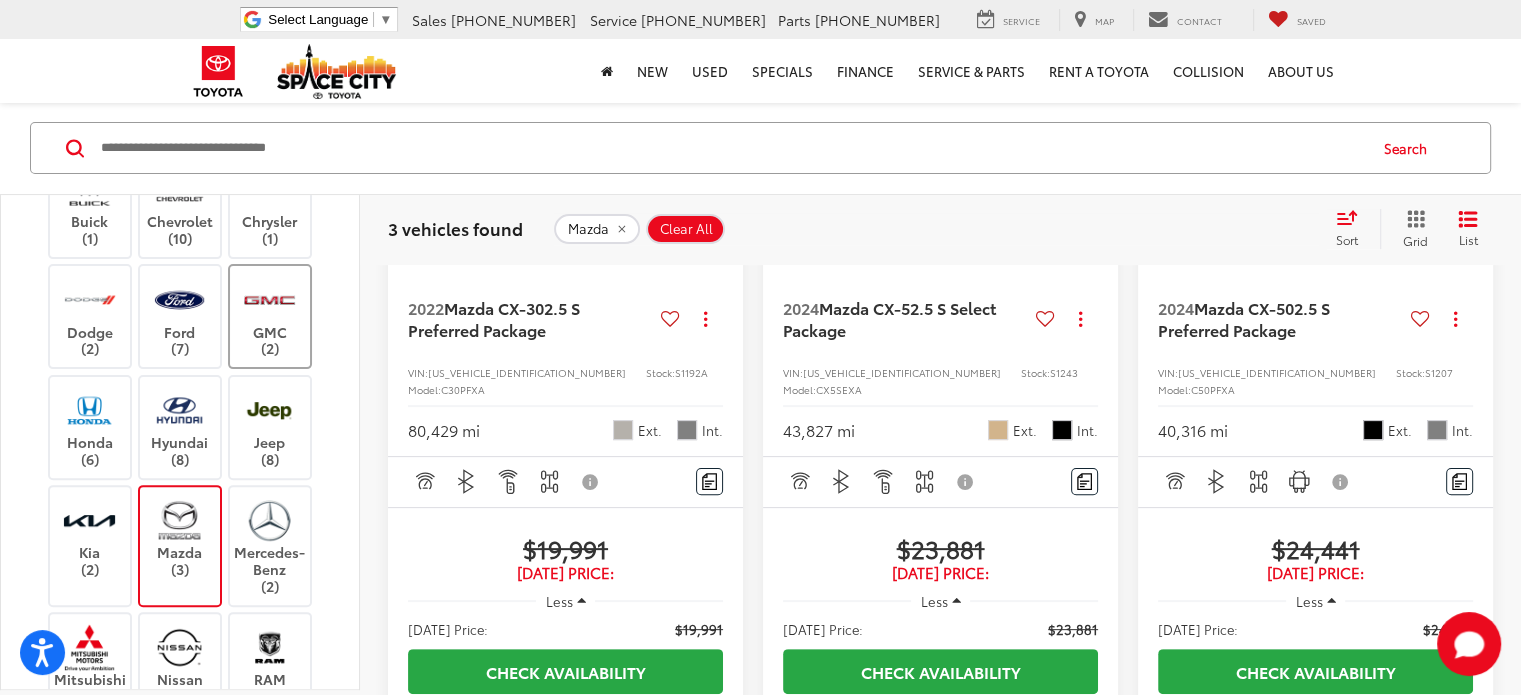 click at bounding box center [269, 300] 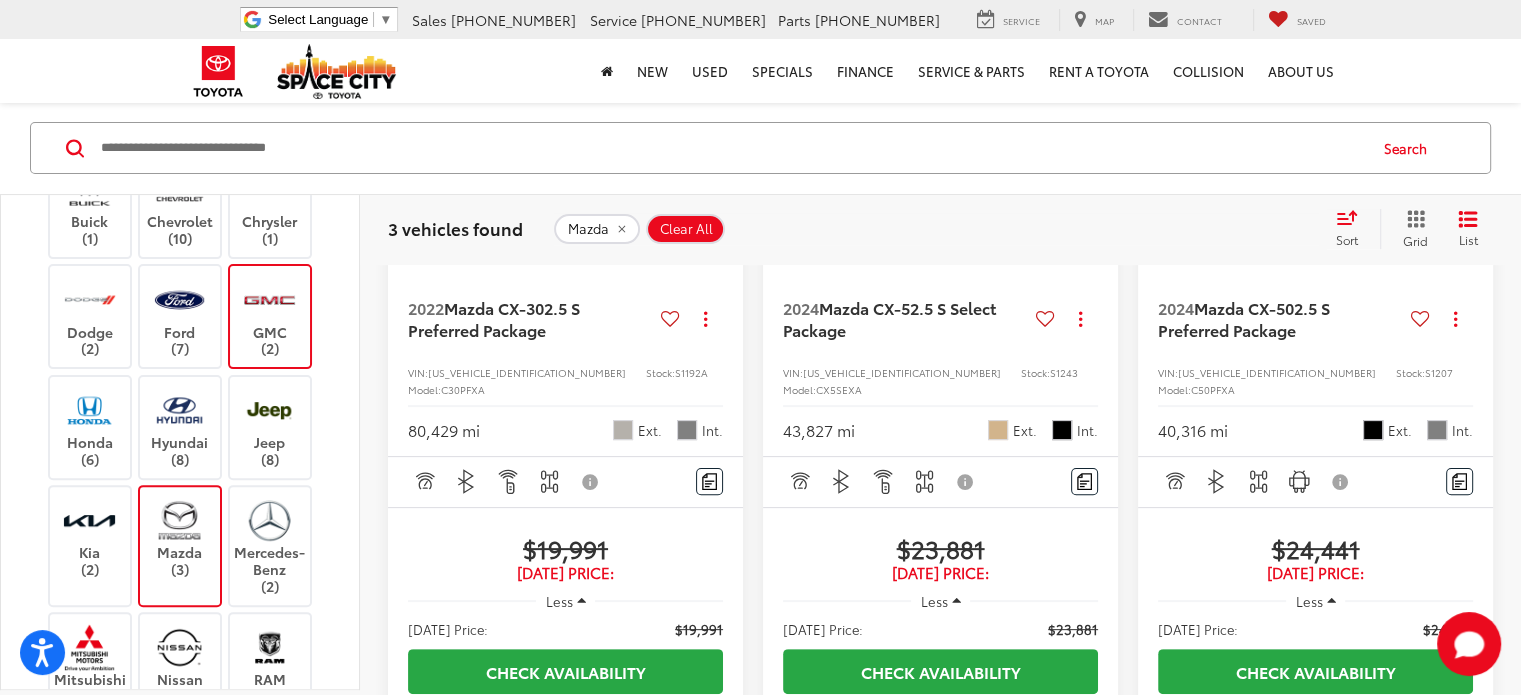 click at bounding box center [179, 520] 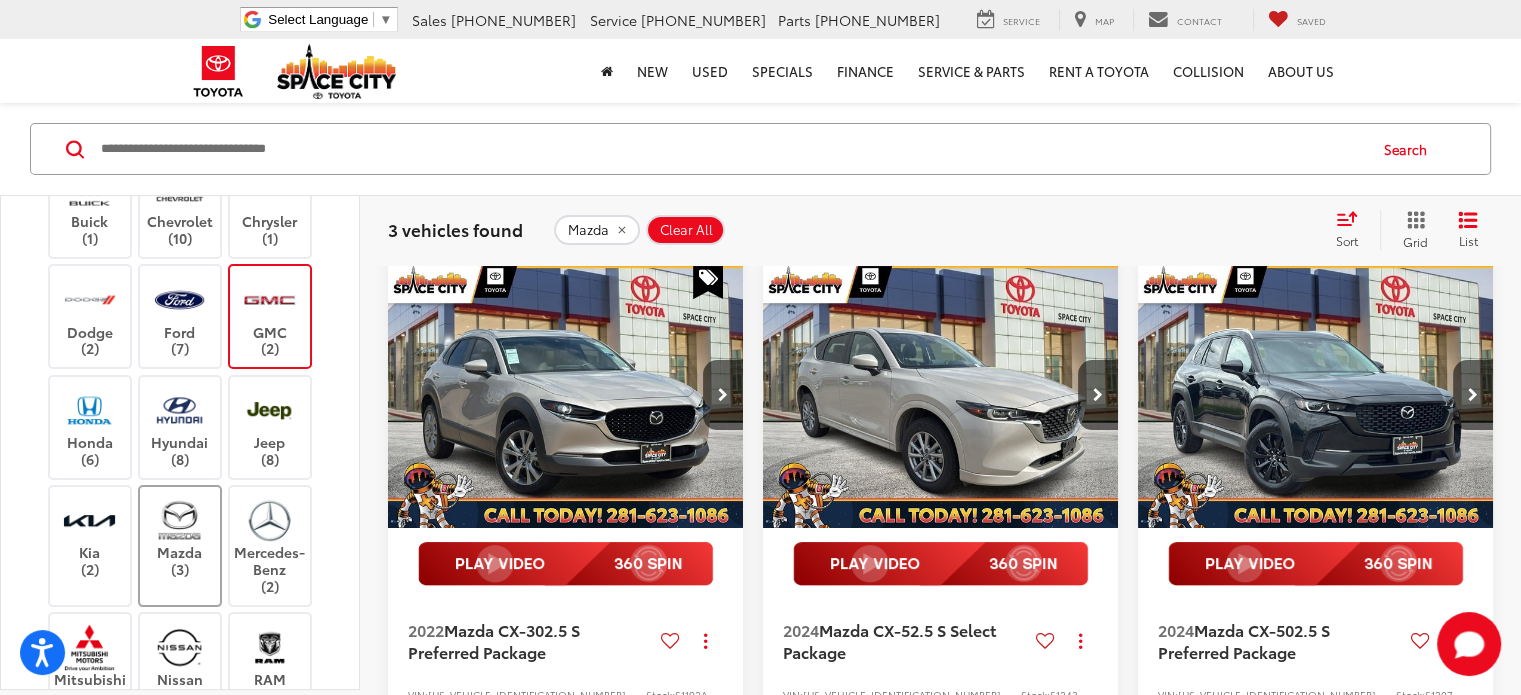 scroll, scrollTop: 148, scrollLeft: 0, axis: vertical 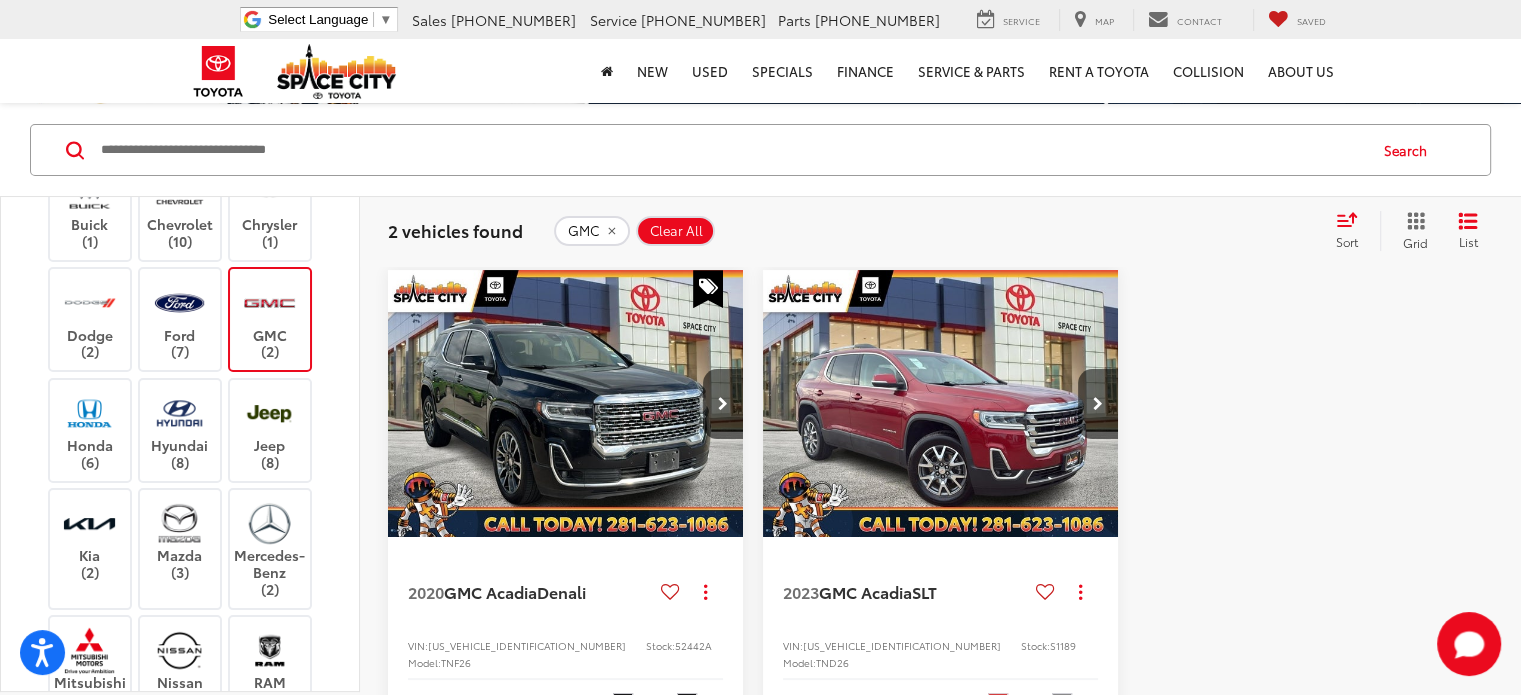 click at bounding box center (269, 302) 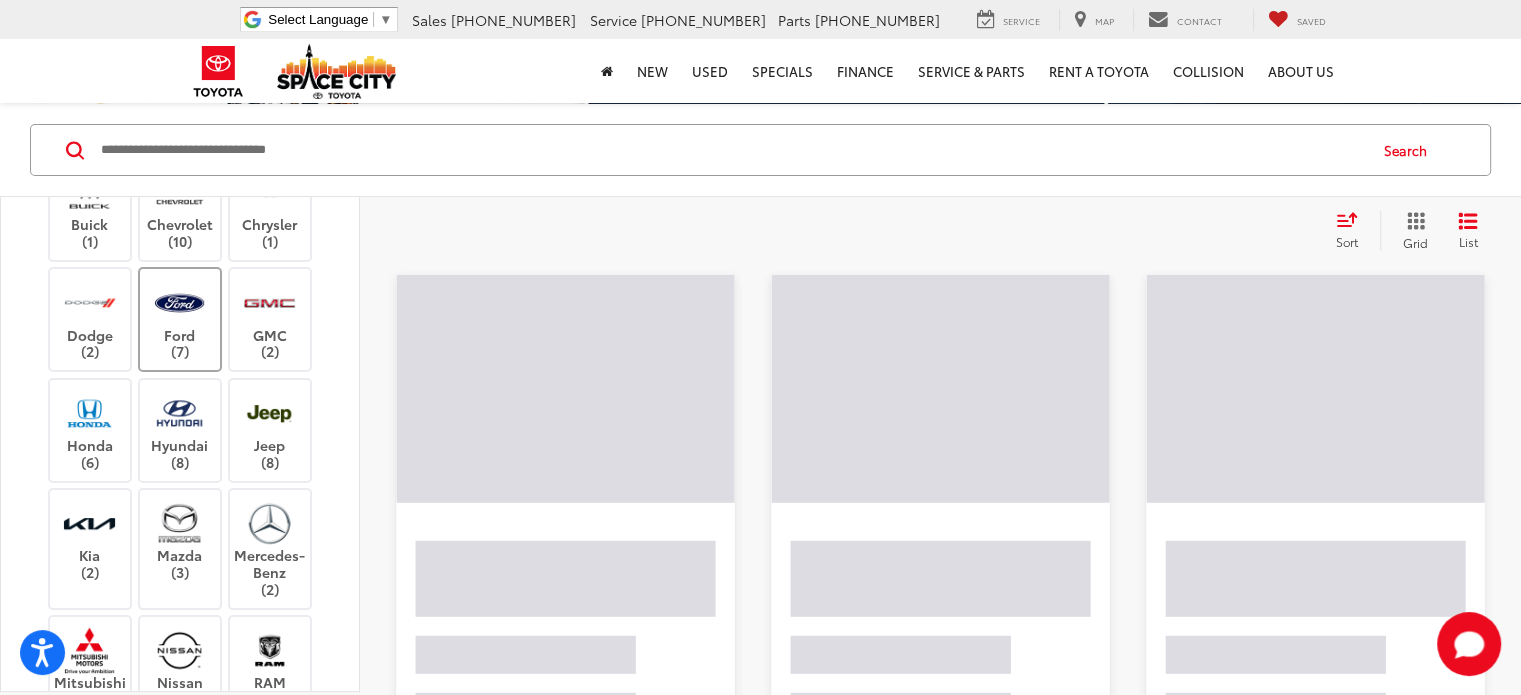 click on "Ford   (7)" at bounding box center [180, 319] 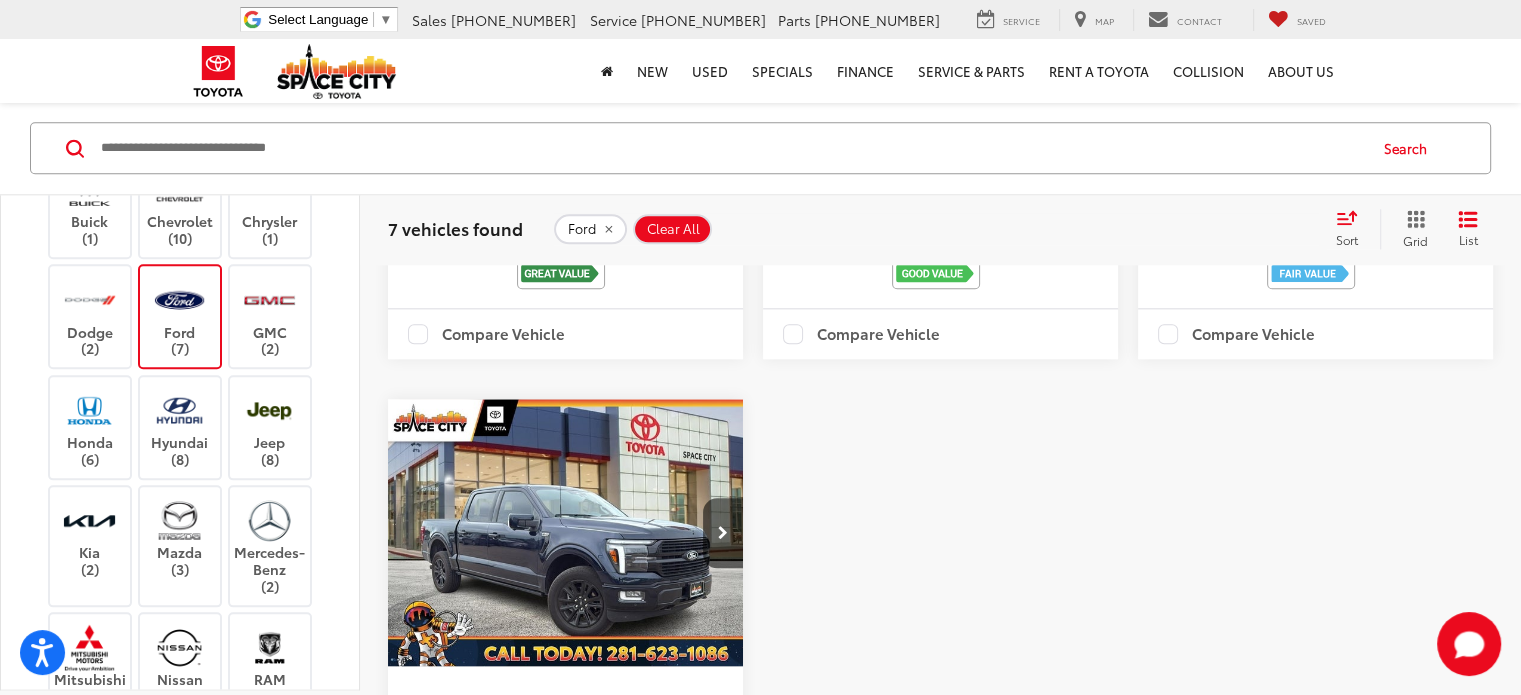 scroll, scrollTop: 2183, scrollLeft: 0, axis: vertical 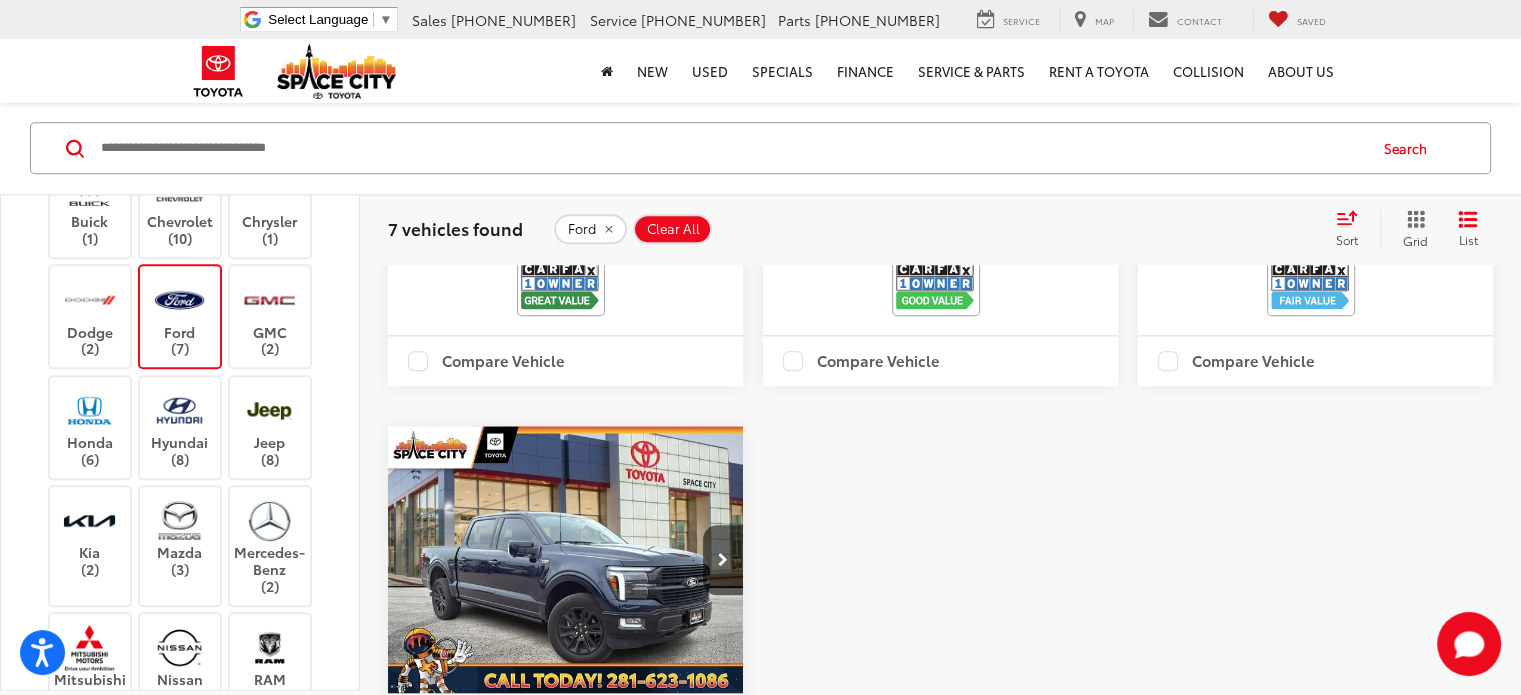 click on "Ford   (7)" 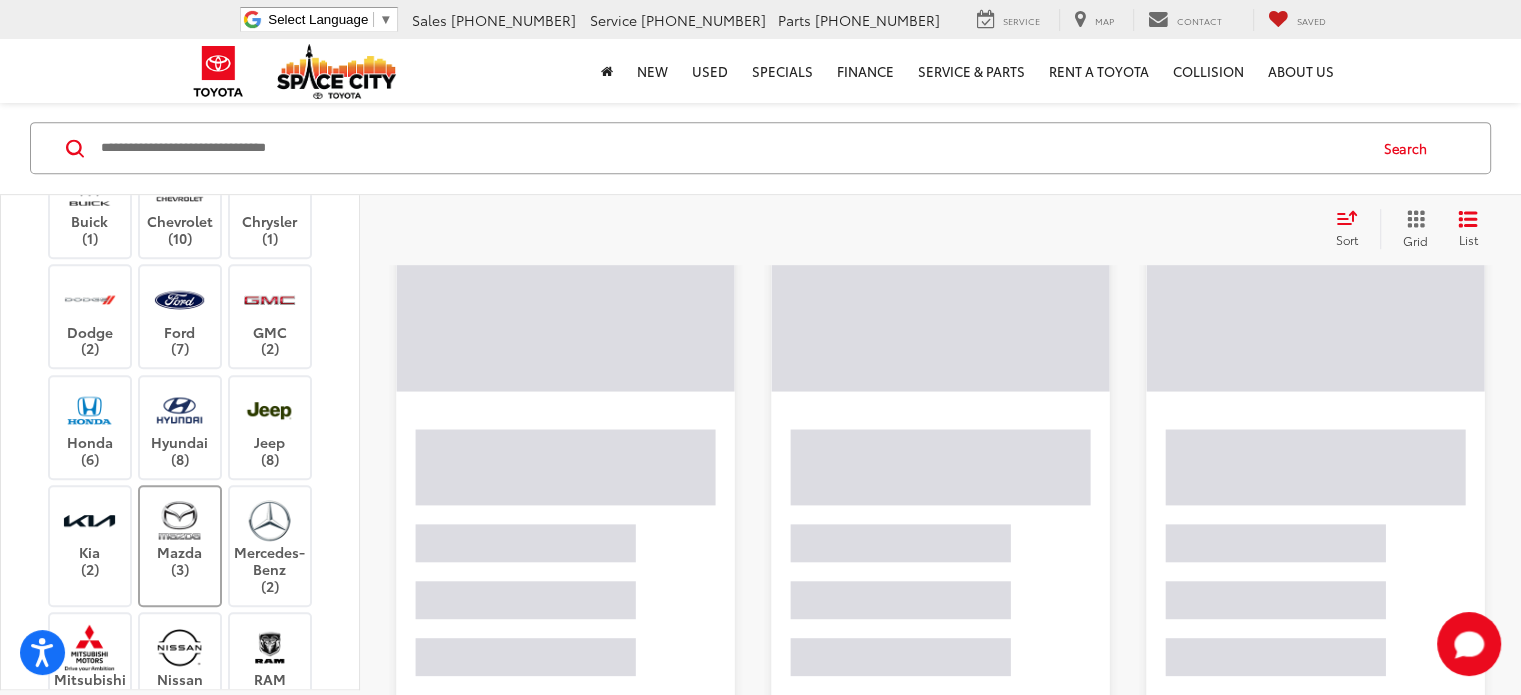 scroll, scrollTop: 148, scrollLeft: 0, axis: vertical 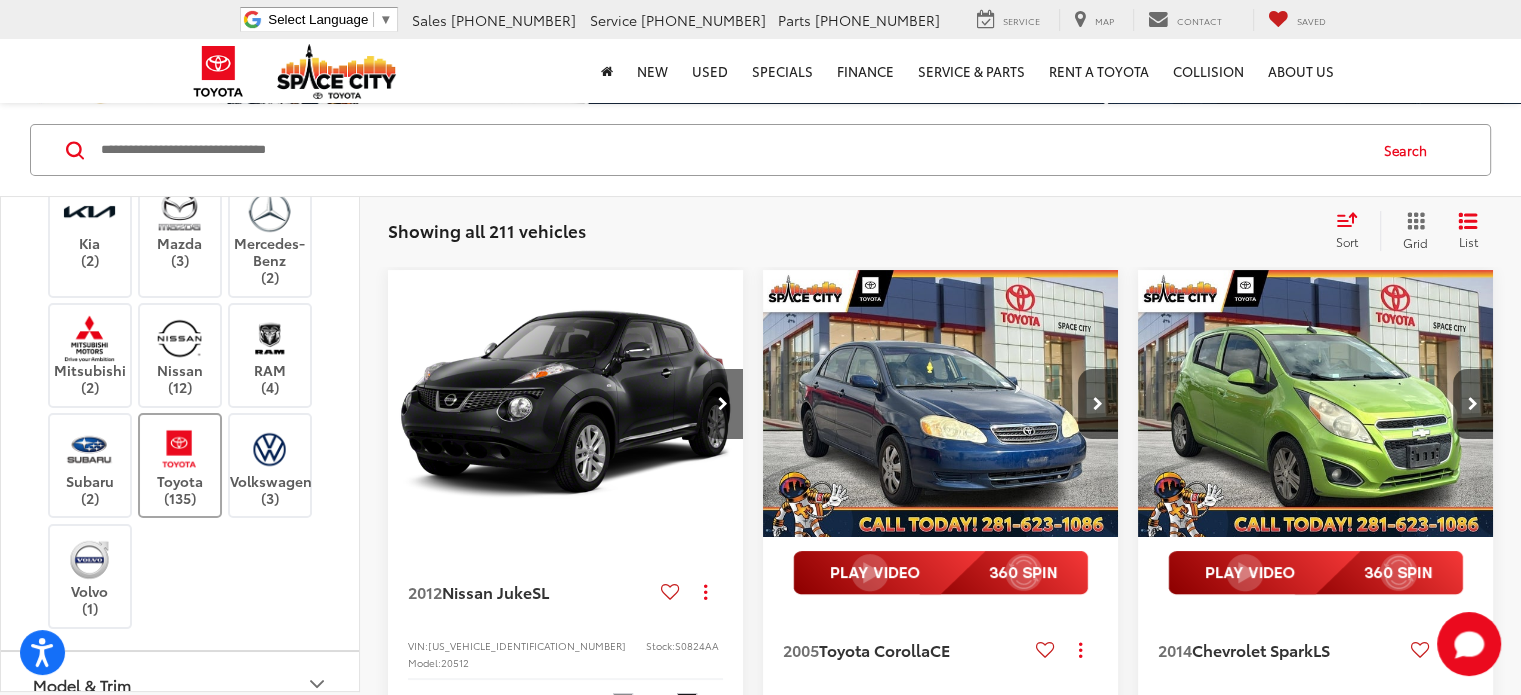 click on "Toyota   (135)" at bounding box center (180, 465) 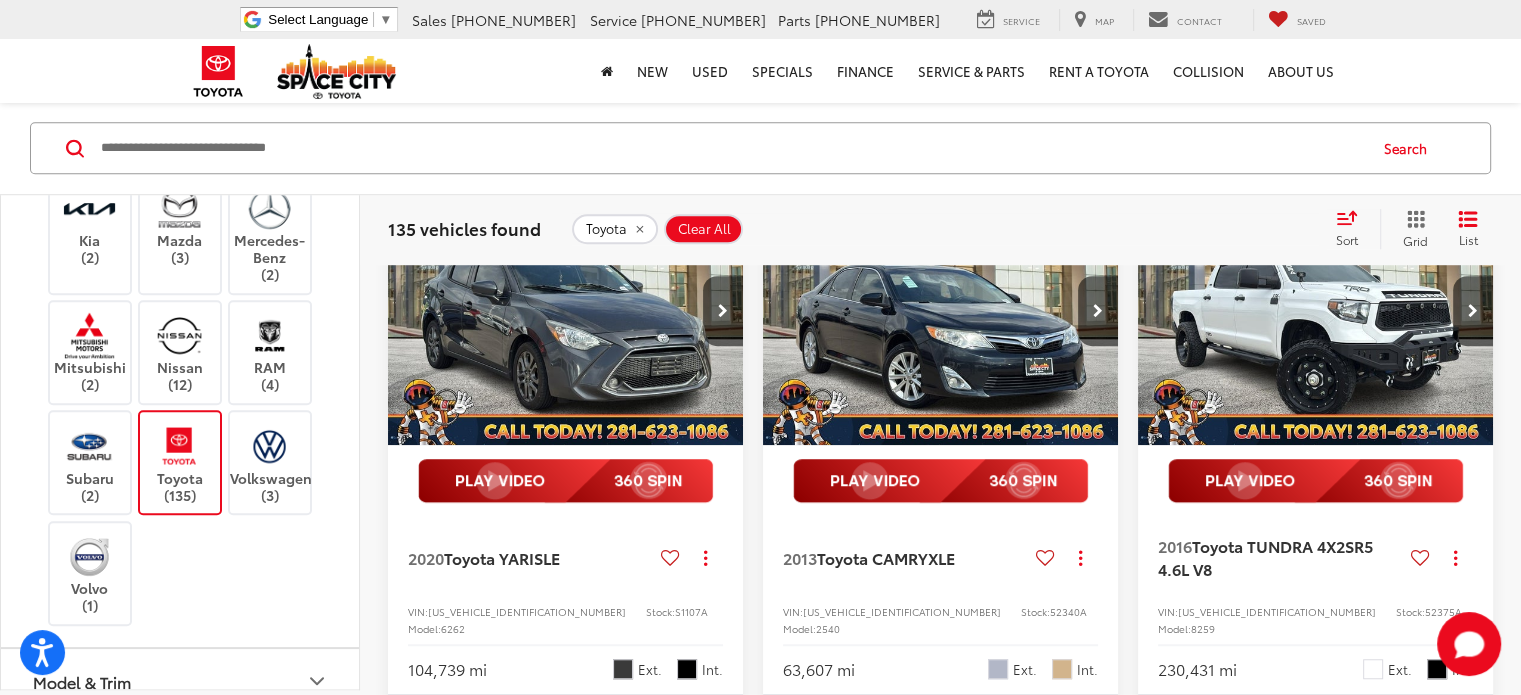 scroll, scrollTop: 1326, scrollLeft: 0, axis: vertical 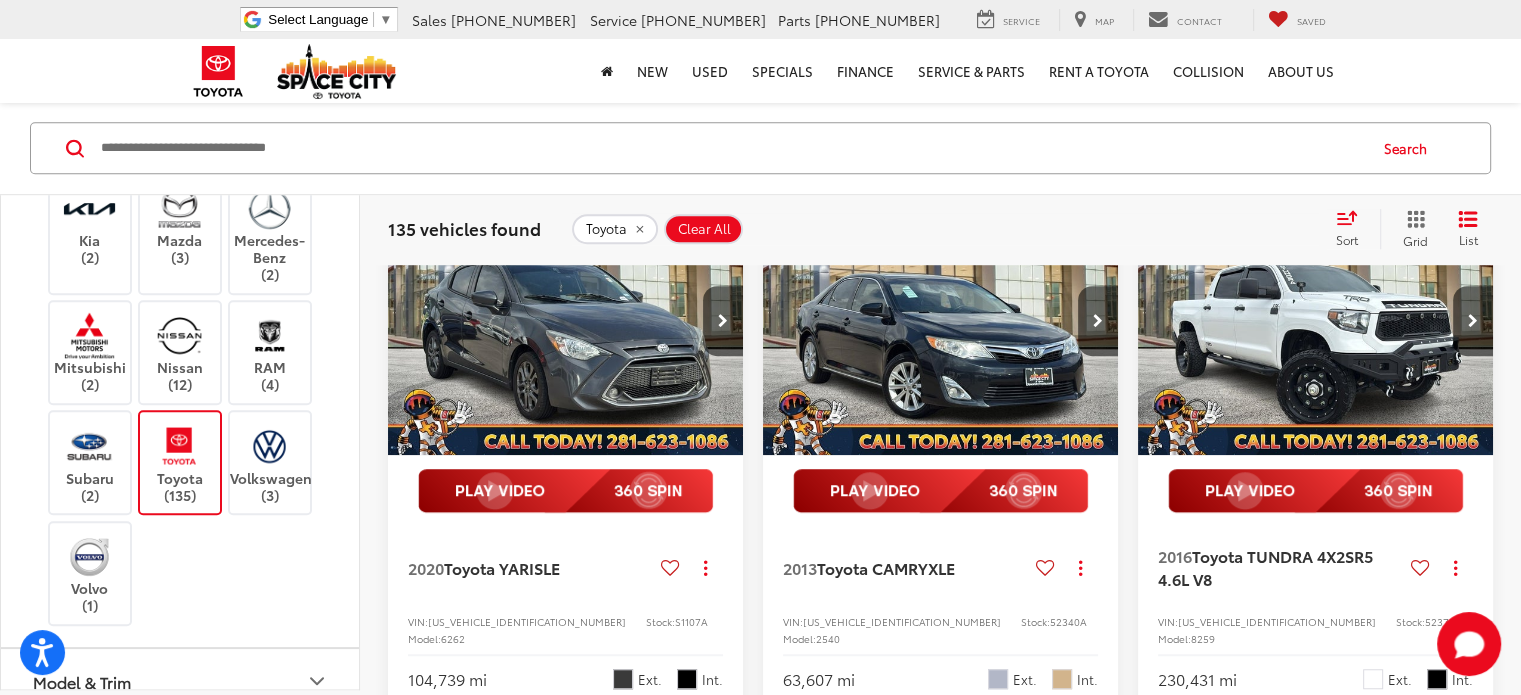 click at bounding box center [1315, 491] 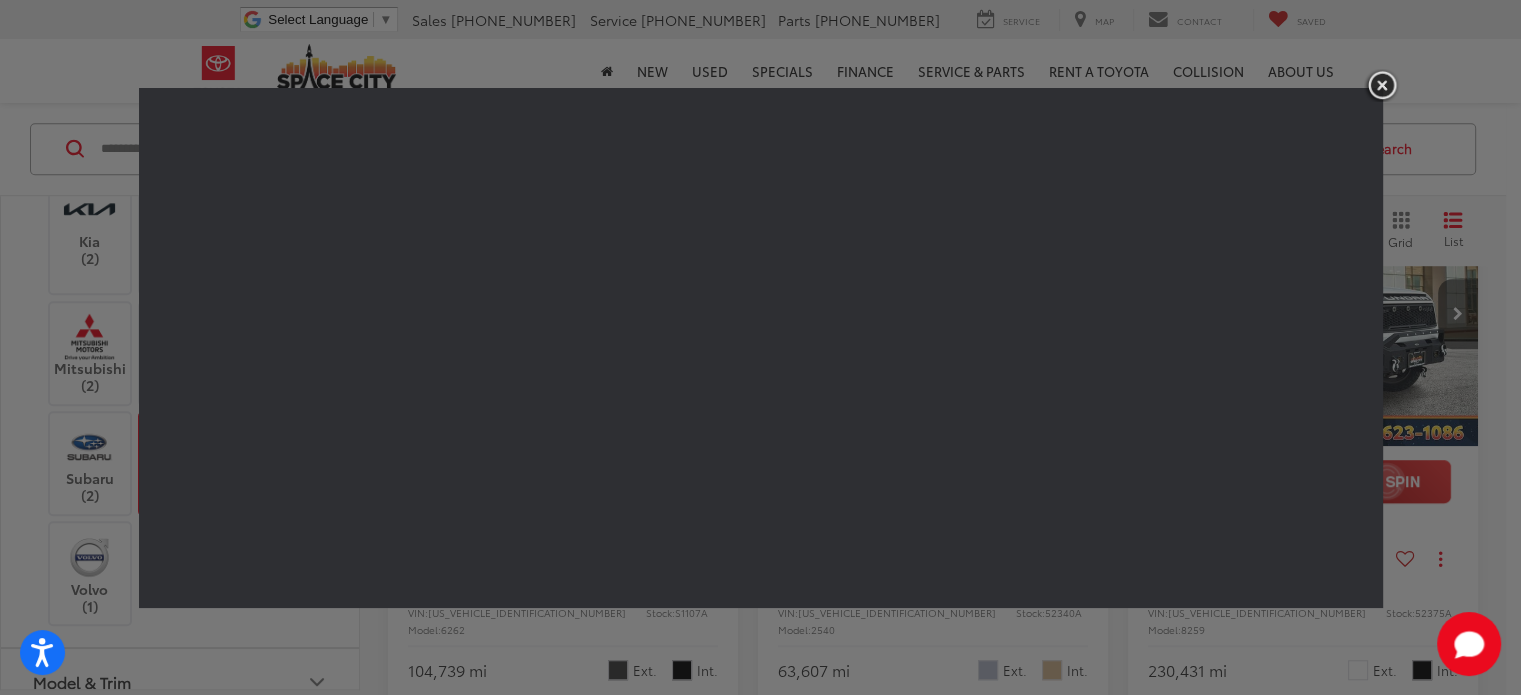click at bounding box center [1382, 85] 